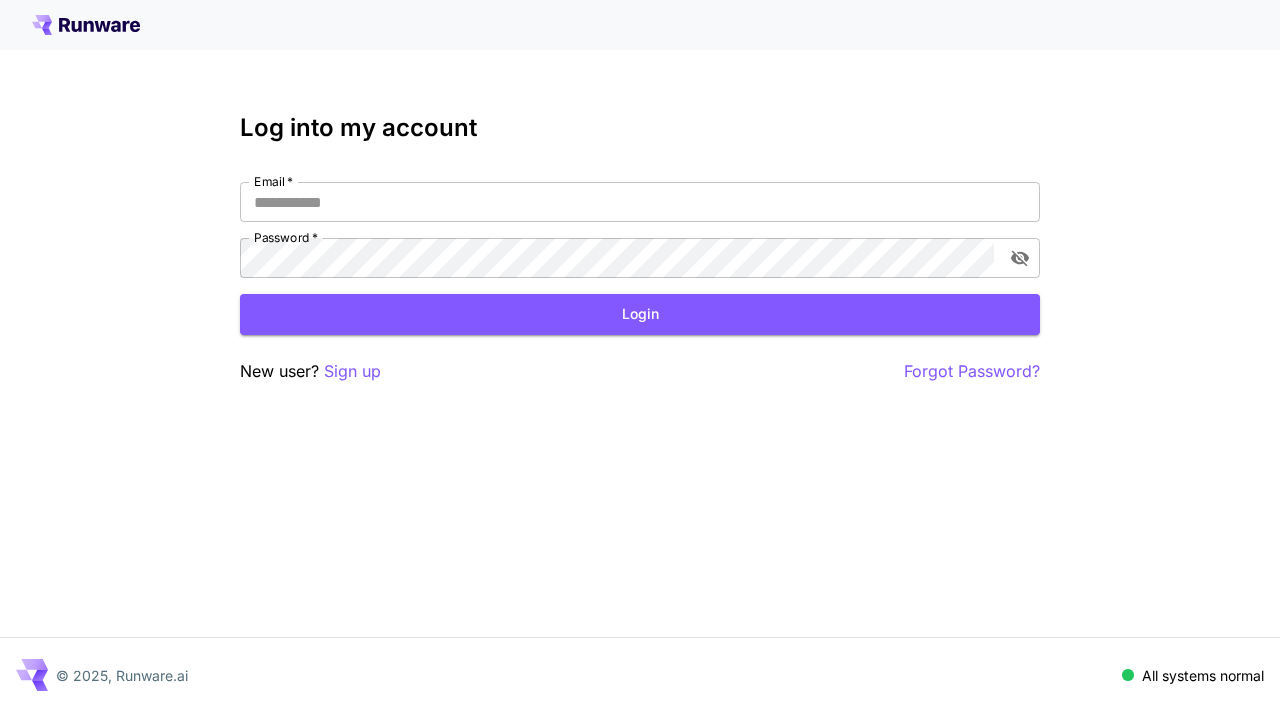 scroll, scrollTop: 0, scrollLeft: 0, axis: both 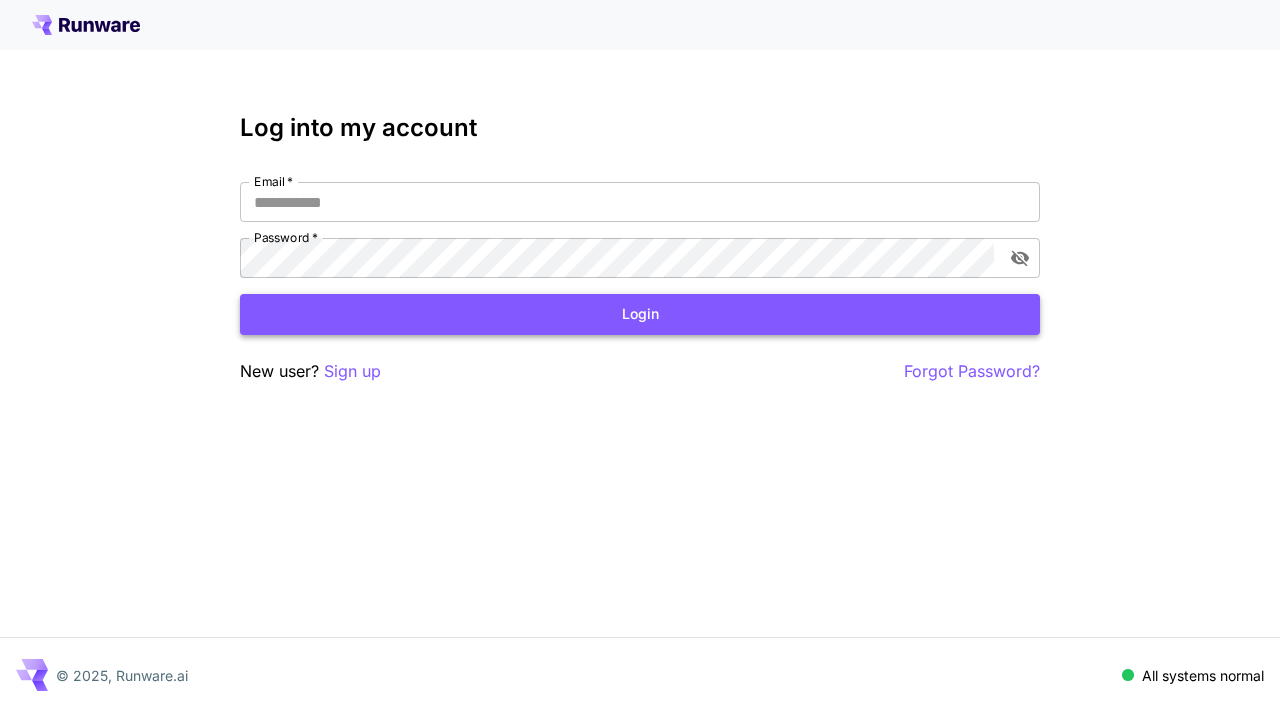 type on "**********" 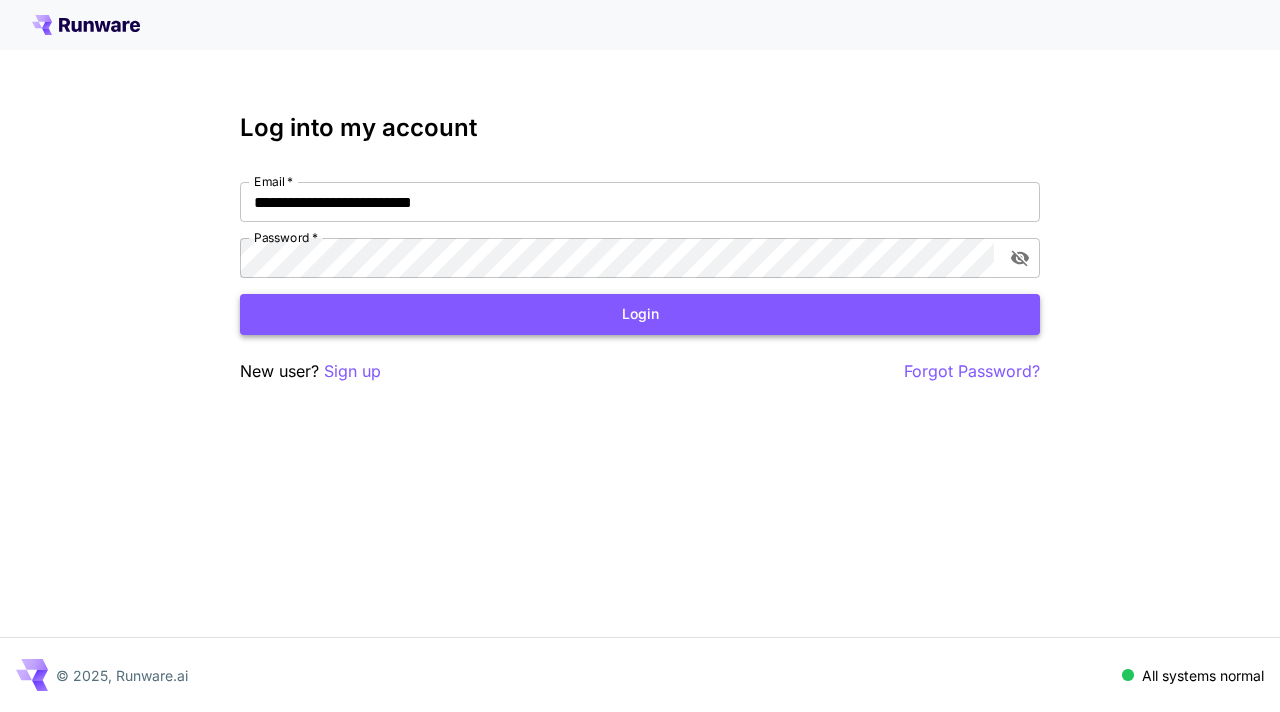 click on "Login" at bounding box center [640, 314] 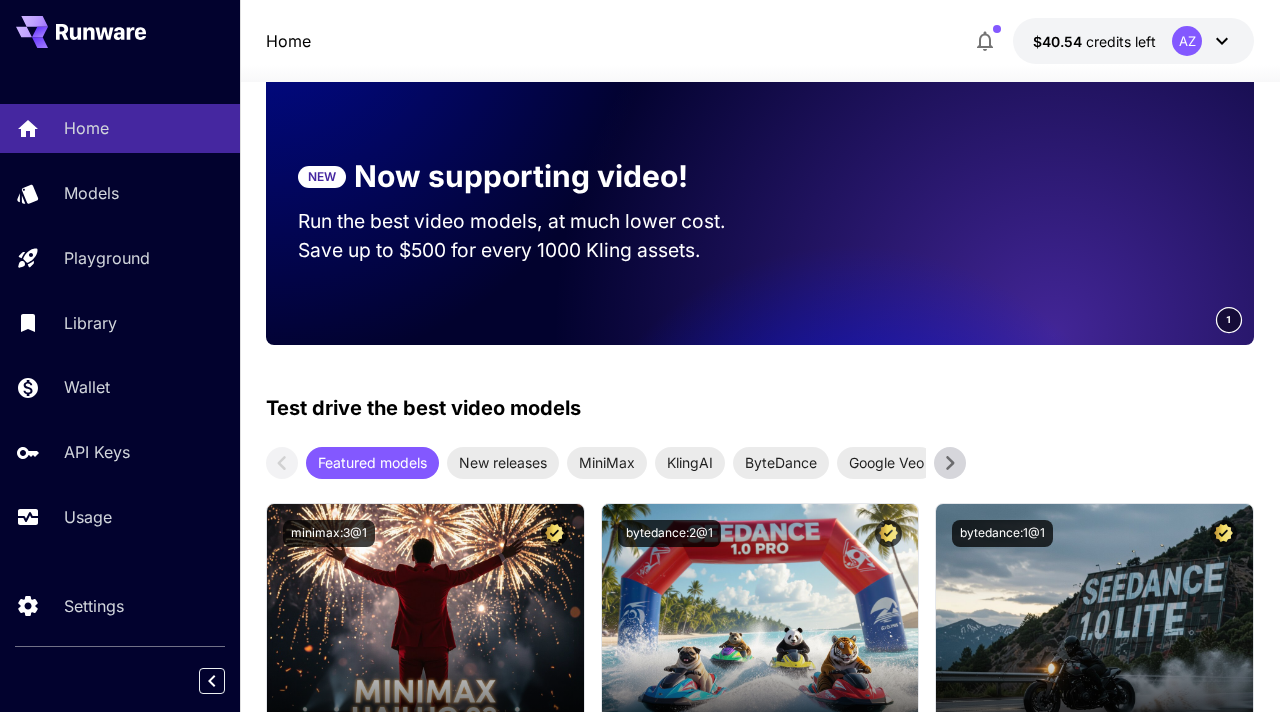 scroll, scrollTop: 0, scrollLeft: 0, axis: both 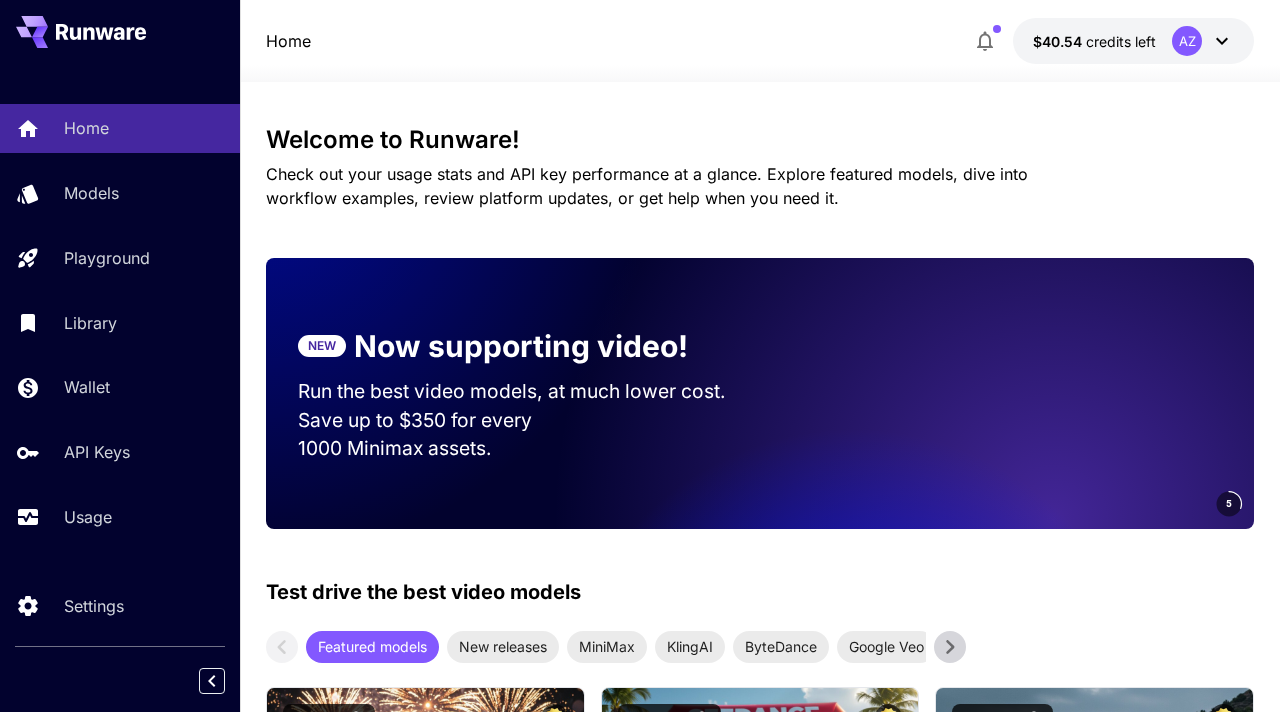 click on "Welcome to Runware! Check out your usage stats and API key performance at a glance. Explore featured models, dive into workflow examples, review platform updates, or get help when you need it. NEW Now supporting video! Run the best video models, at much lower cost. Save up to $350 for every 1000 MiniMax assets. 5 Test drive the best video models Featured models New releases MiniMax KlingAI ByteDance Google Veo PixVerse Vidu Launch in Playground minimax:3@1                             MiniMax 02 Hailuo Most polished and dynamic model with vibrant, theatrical visuals and fluid motion. Ideal for viral content and commercial-style footage. Launch in Playground bytedance:2@1                             Seedance 1.0 Pro Advanced video model that creates smooth, high-quality 1080p clips up to 10 seconds long. Great for dynamic scenes, clean motion, and strong consistency across shots. Launch in Playground bytedance:1@1                             Seedance 1.0 Lite Launch in Playground klingai:5@3" at bounding box center [760, 3981] 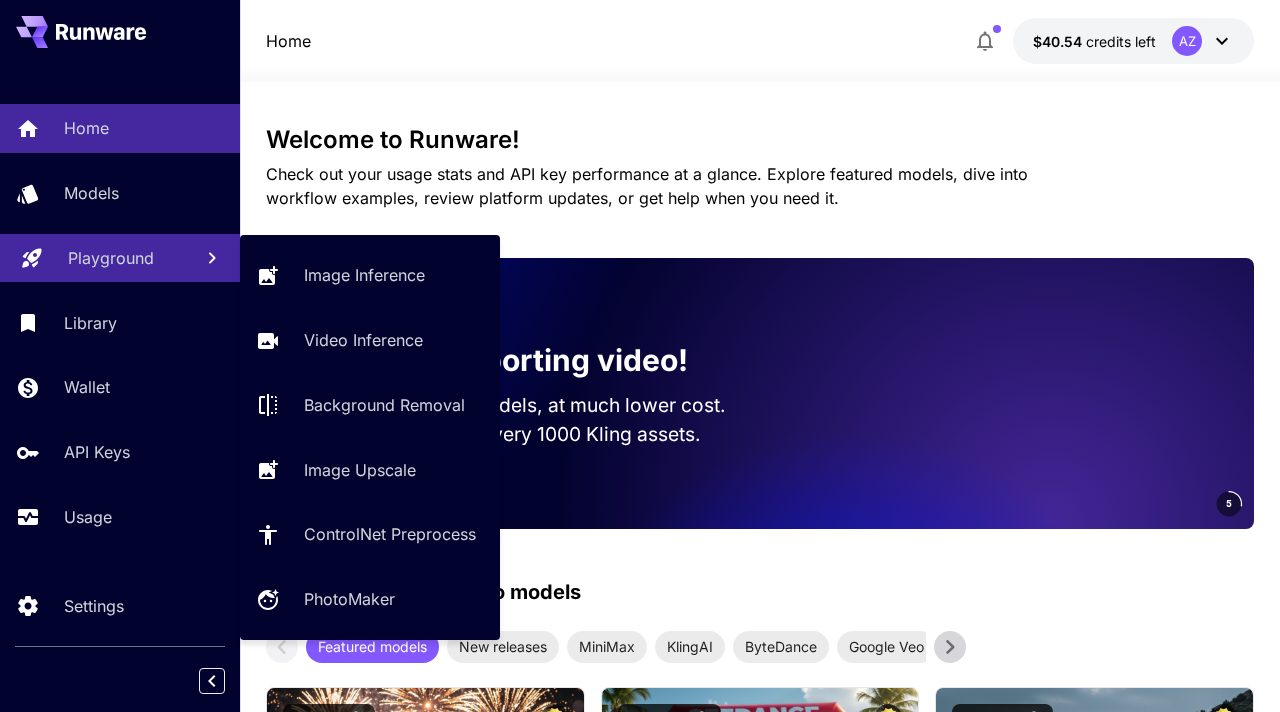 click on "Playground" at bounding box center [111, 258] 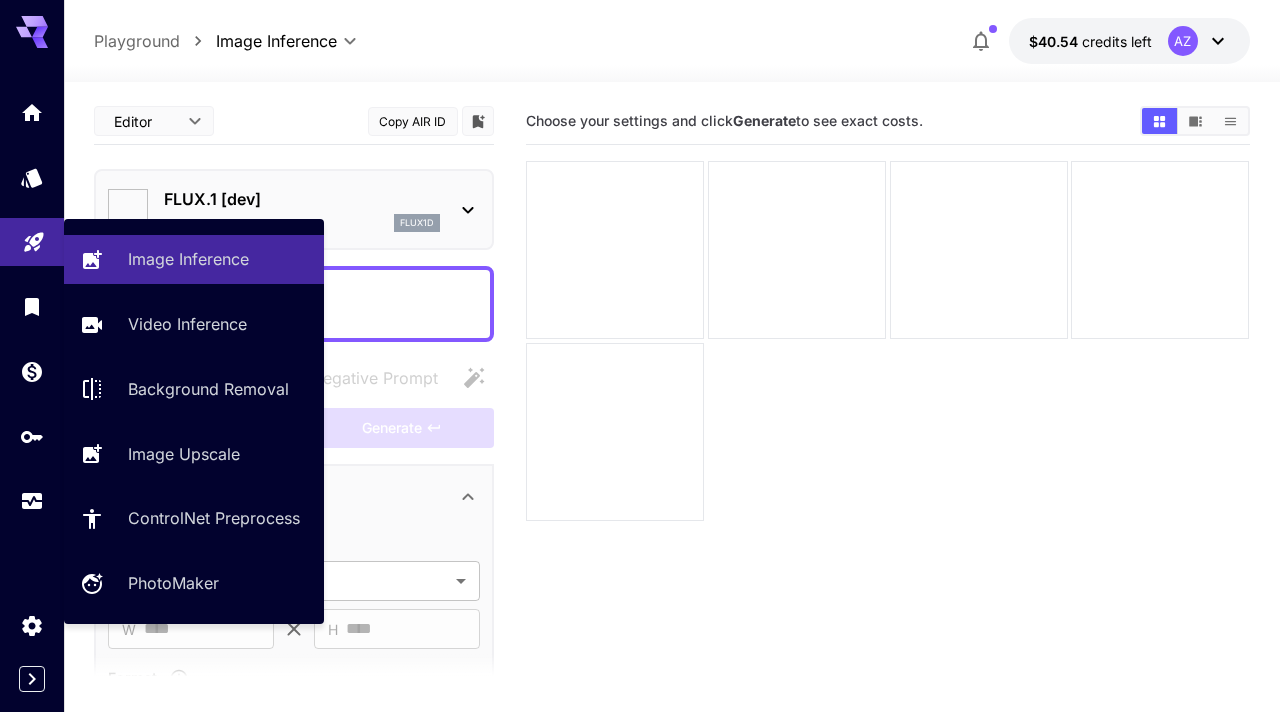 type on "**********" 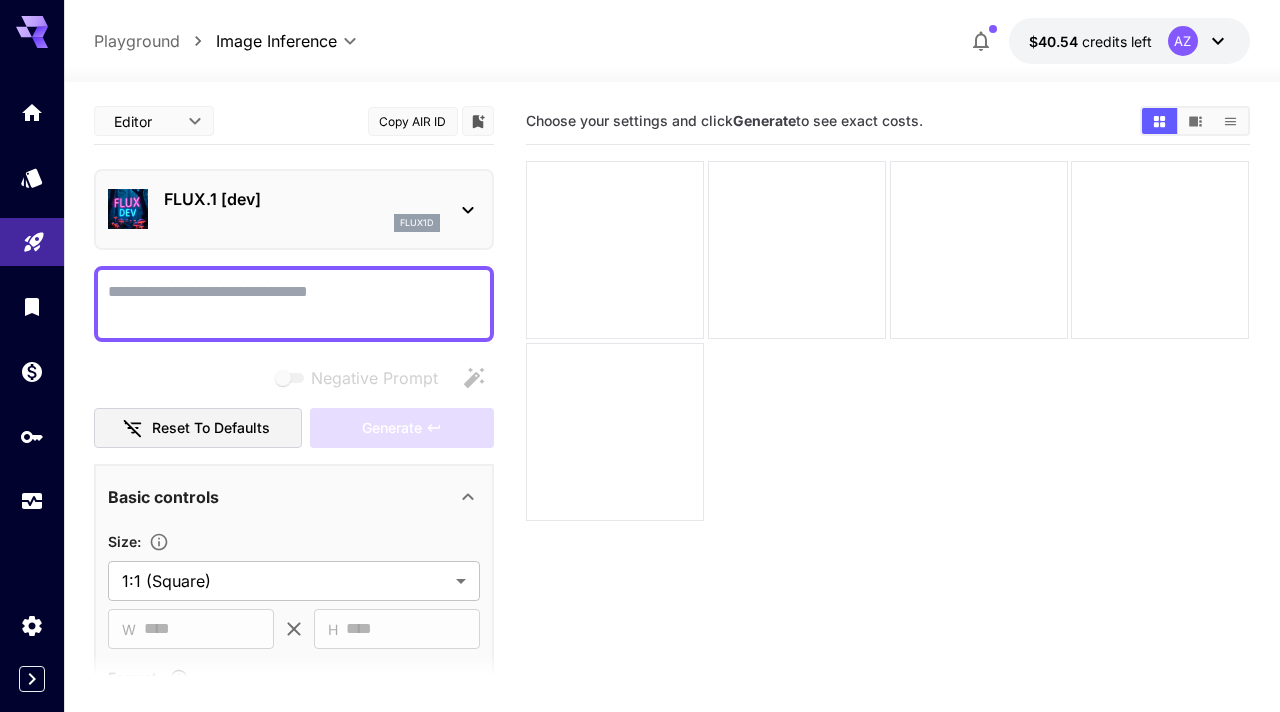 click 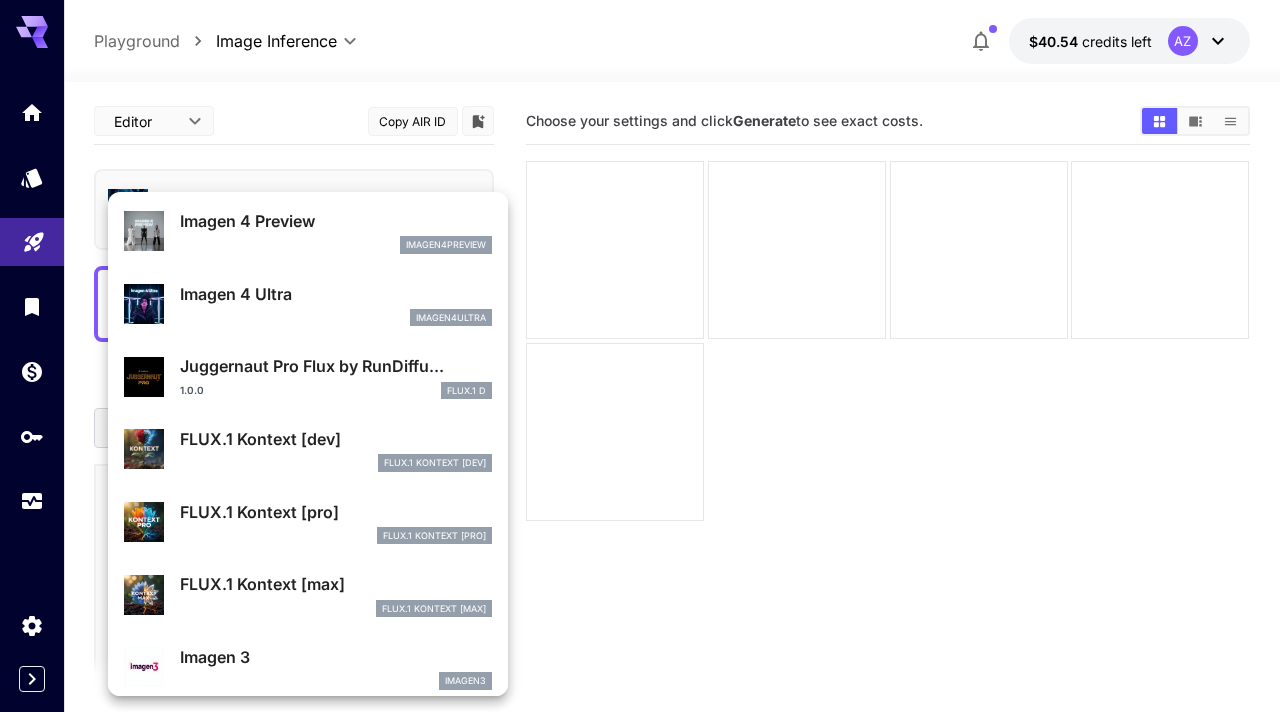 scroll, scrollTop: 611, scrollLeft: 0, axis: vertical 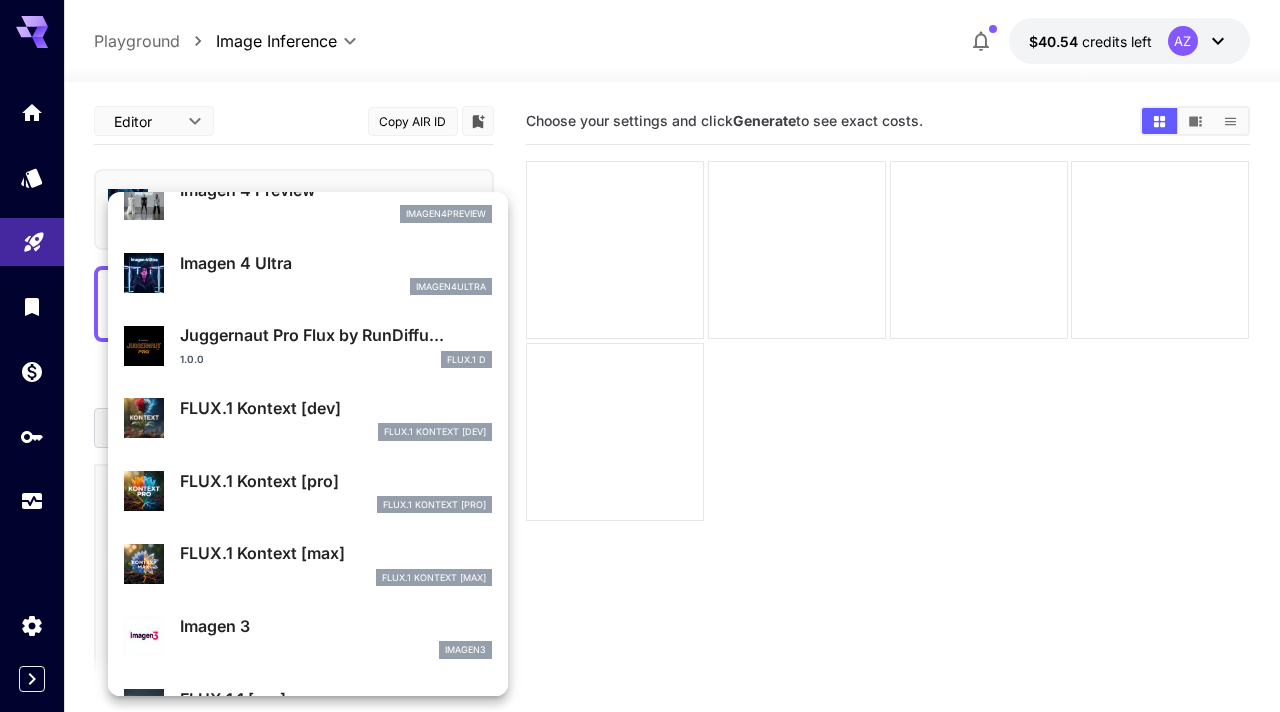 click on "FLUX.1 Kontext [pro]" at bounding box center [336, 481] 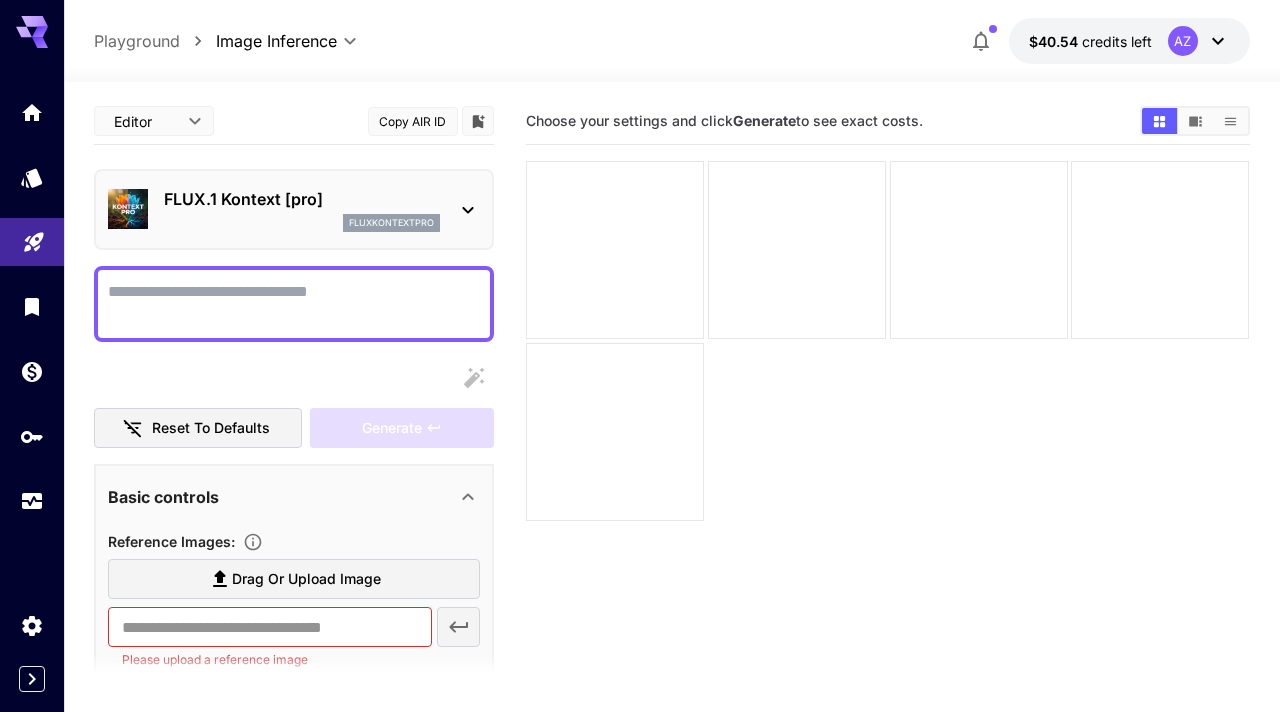 click on "Display cost in response" at bounding box center (294, 304) 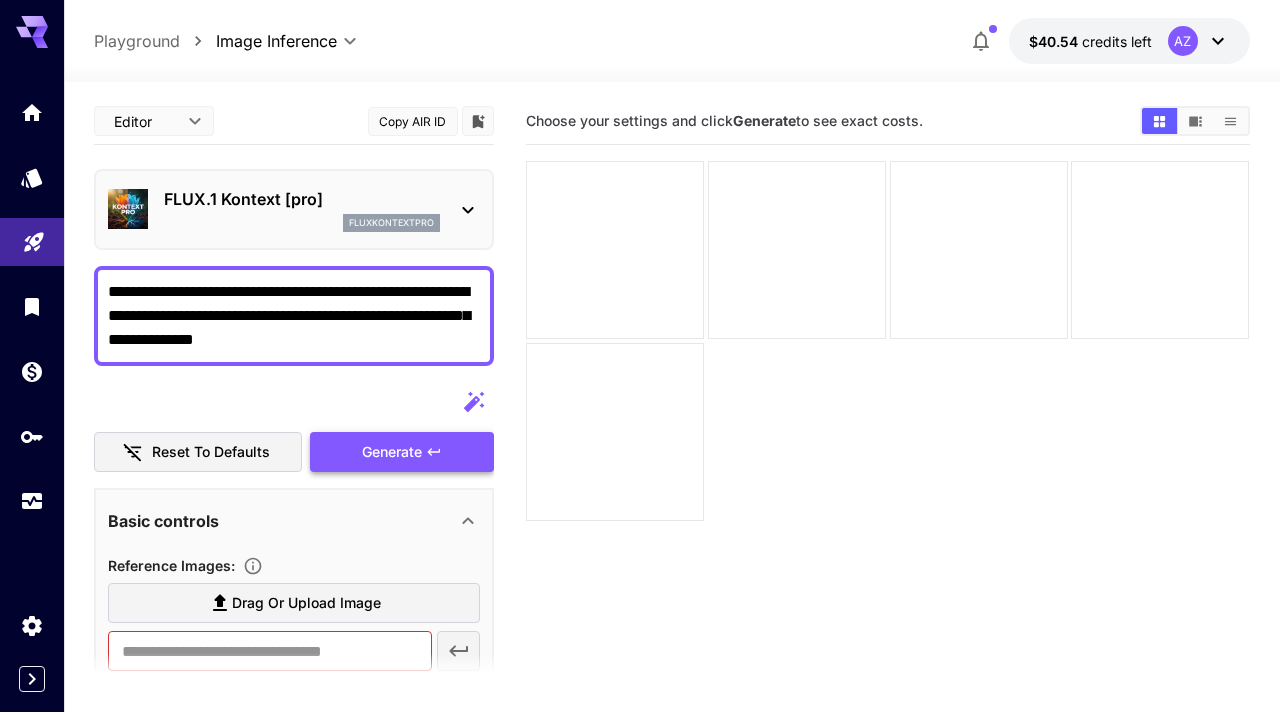 click on "Generate" at bounding box center [392, 452] 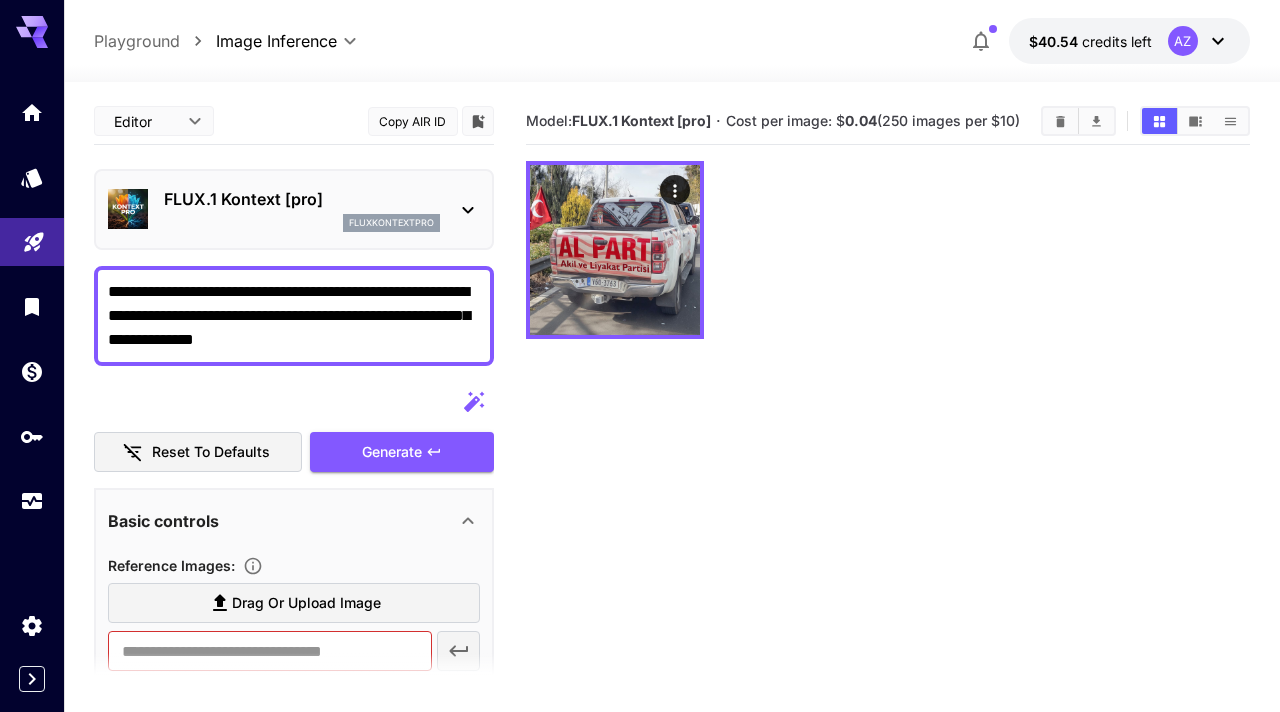 drag, startPoint x: 334, startPoint y: 298, endPoint x: 85, endPoint y: 273, distance: 250.25188 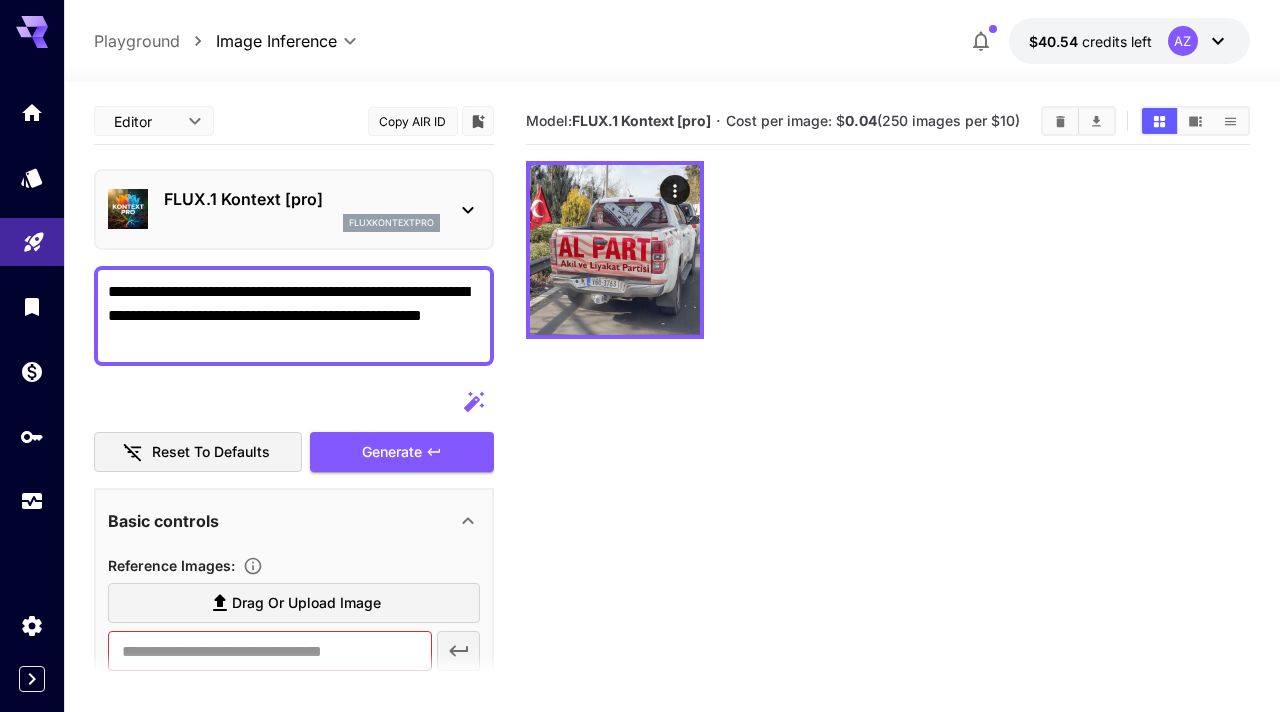 click on "**********" at bounding box center (294, 316) 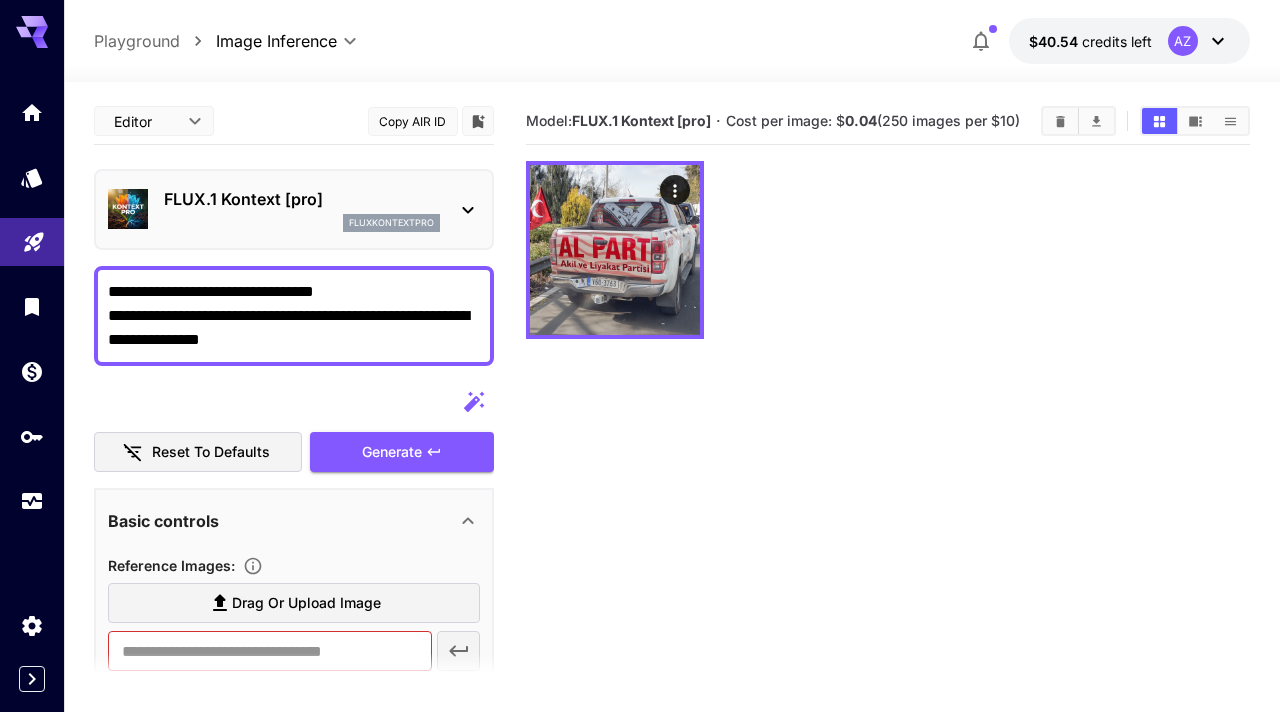 click on "**********" at bounding box center [294, 316] 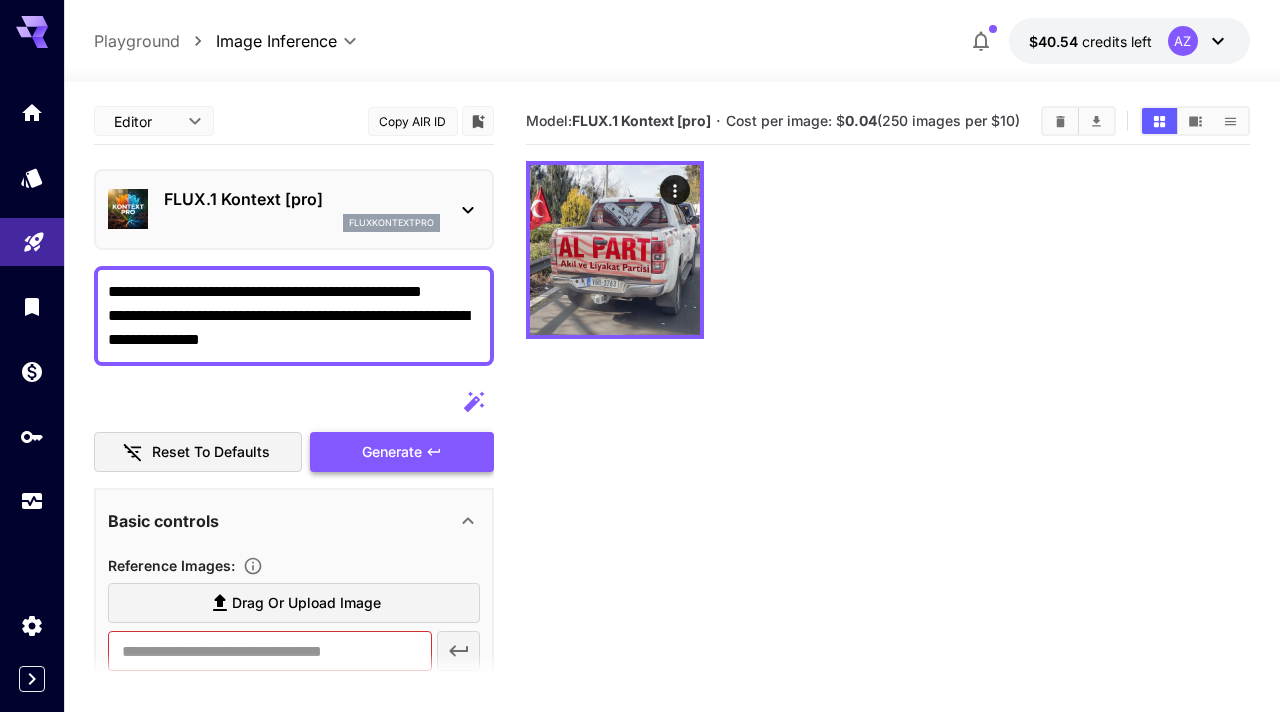click on "Generate" at bounding box center [392, 452] 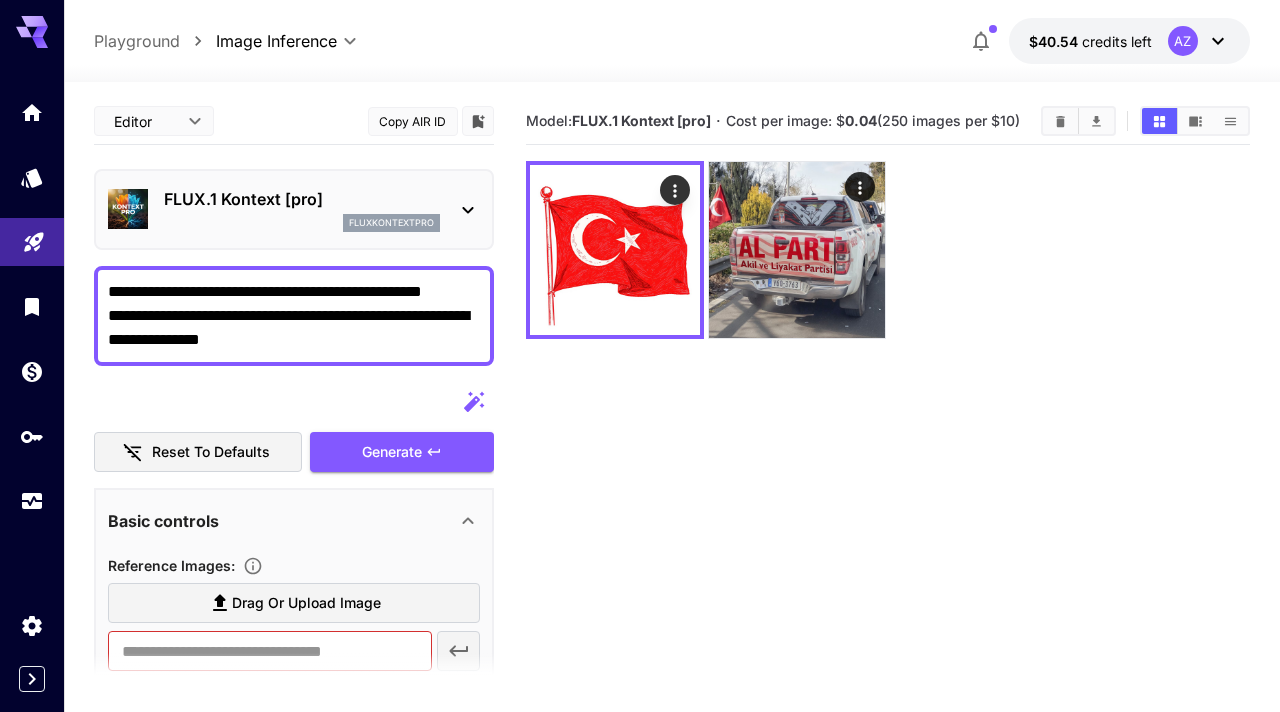 drag, startPoint x: 250, startPoint y: 319, endPoint x: 109, endPoint y: 316, distance: 141.0319 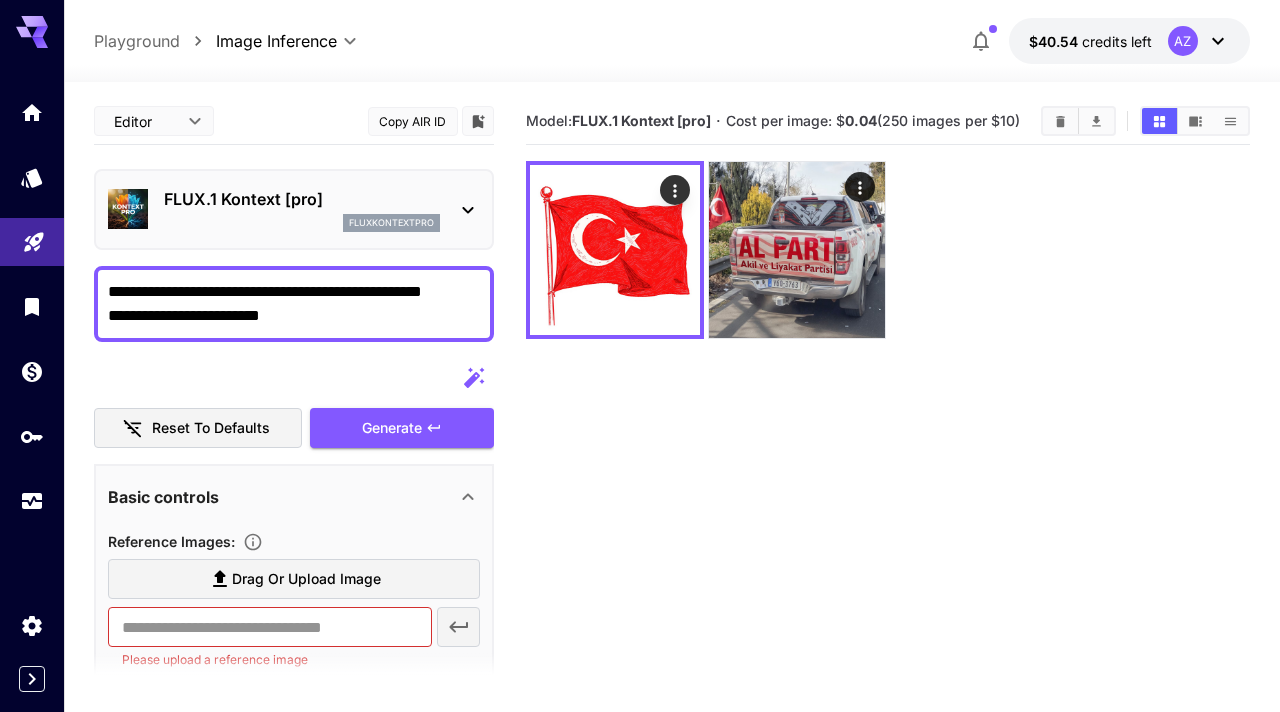 click on "**********" at bounding box center (294, 304) 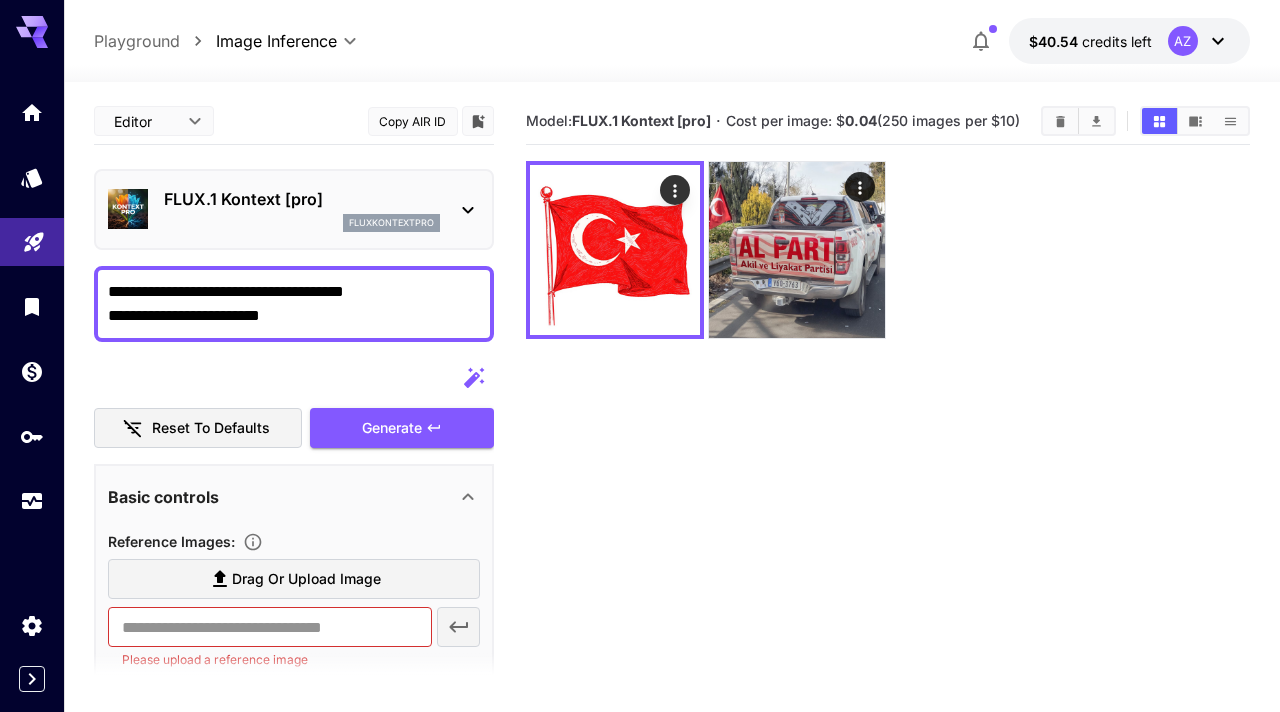 click on "**********" at bounding box center [294, 304] 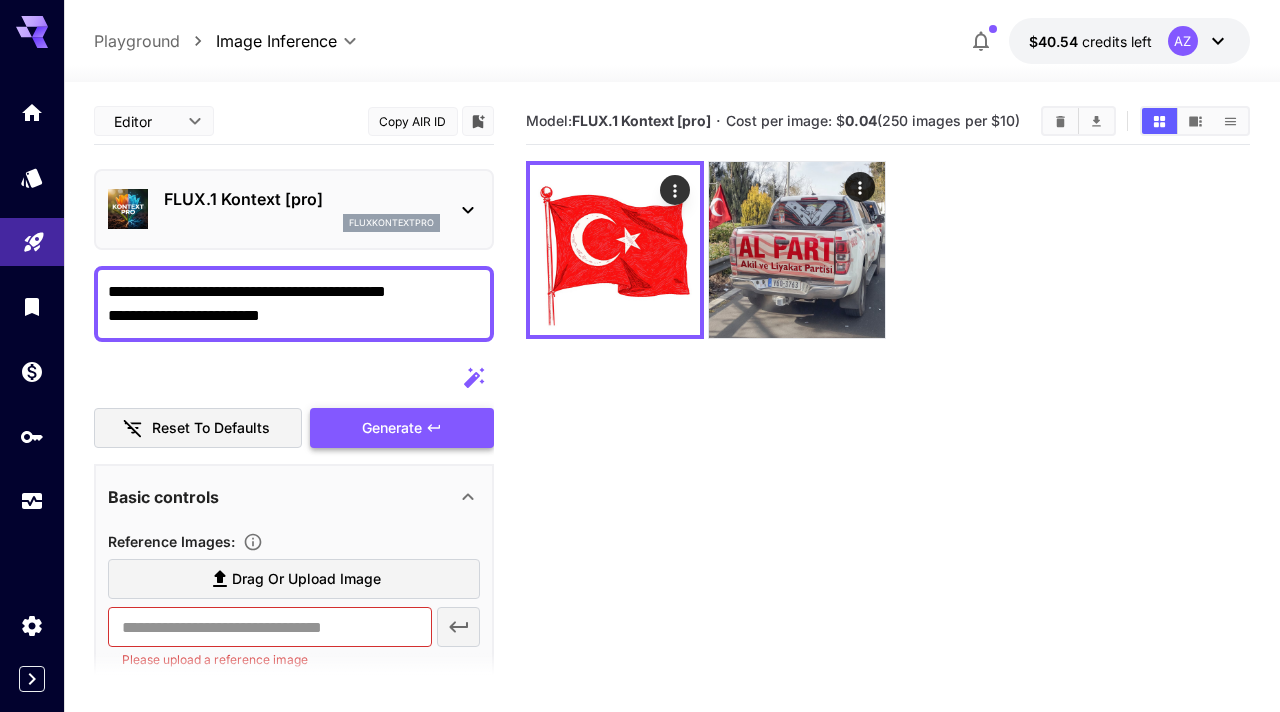 click on "Generate" at bounding box center [392, 428] 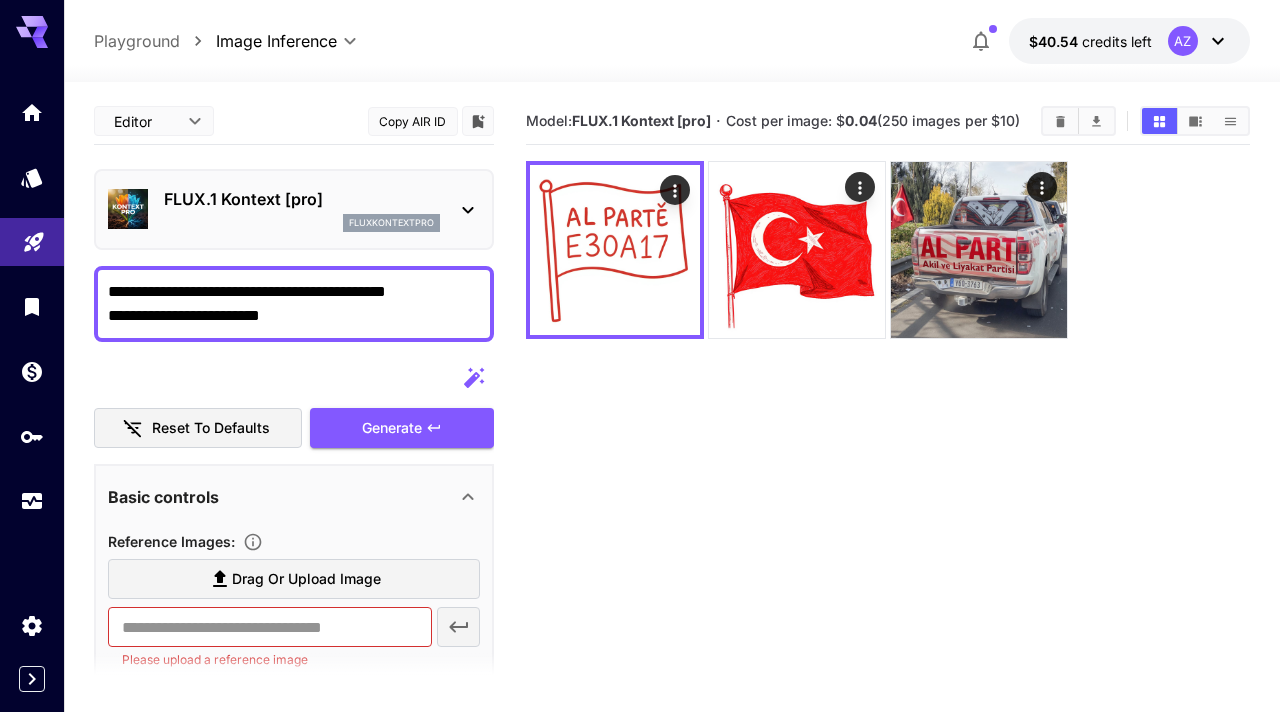 drag, startPoint x: 292, startPoint y: 312, endPoint x: 0, endPoint y: 273, distance: 294.59293 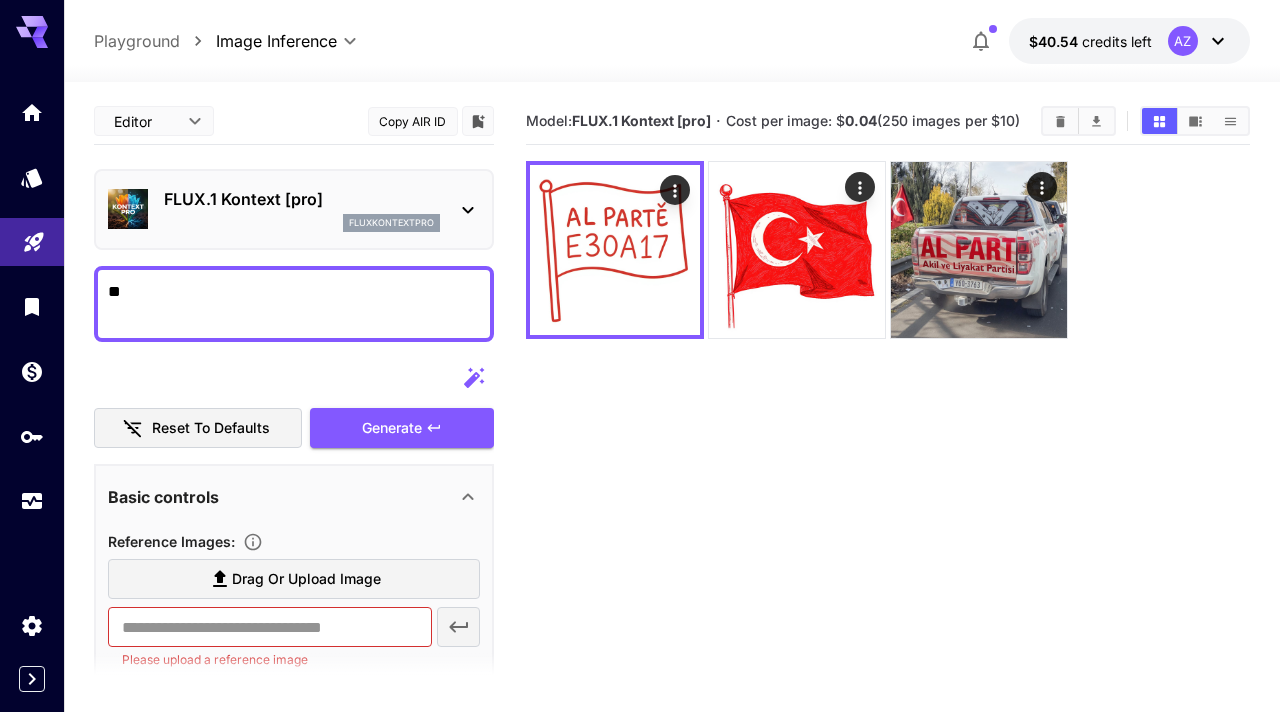 type on "*" 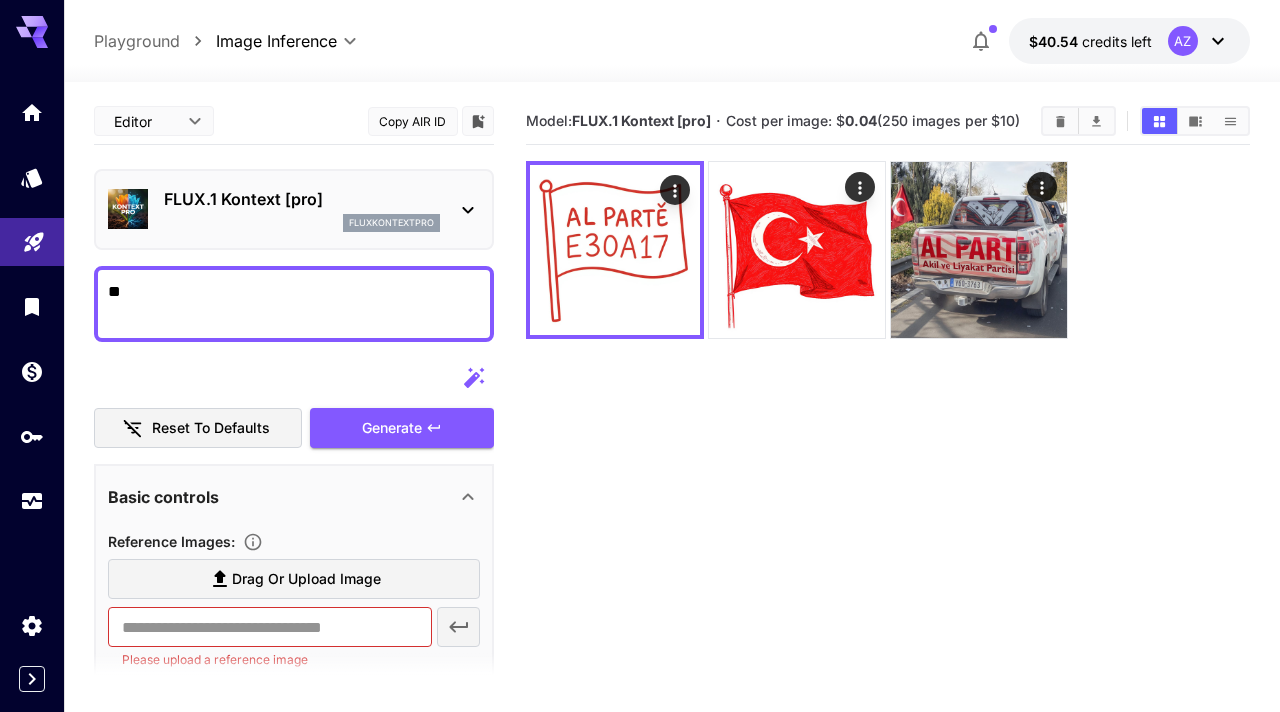 type on "*" 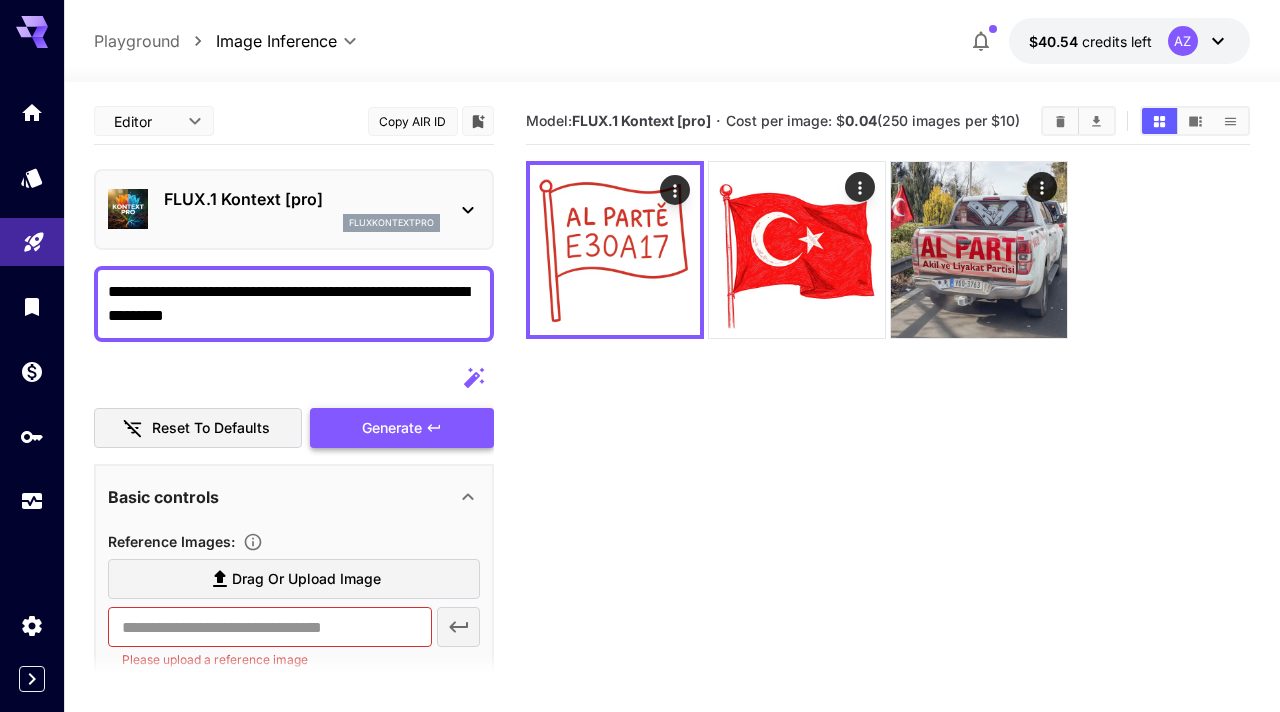 click on "Generate" at bounding box center (392, 428) 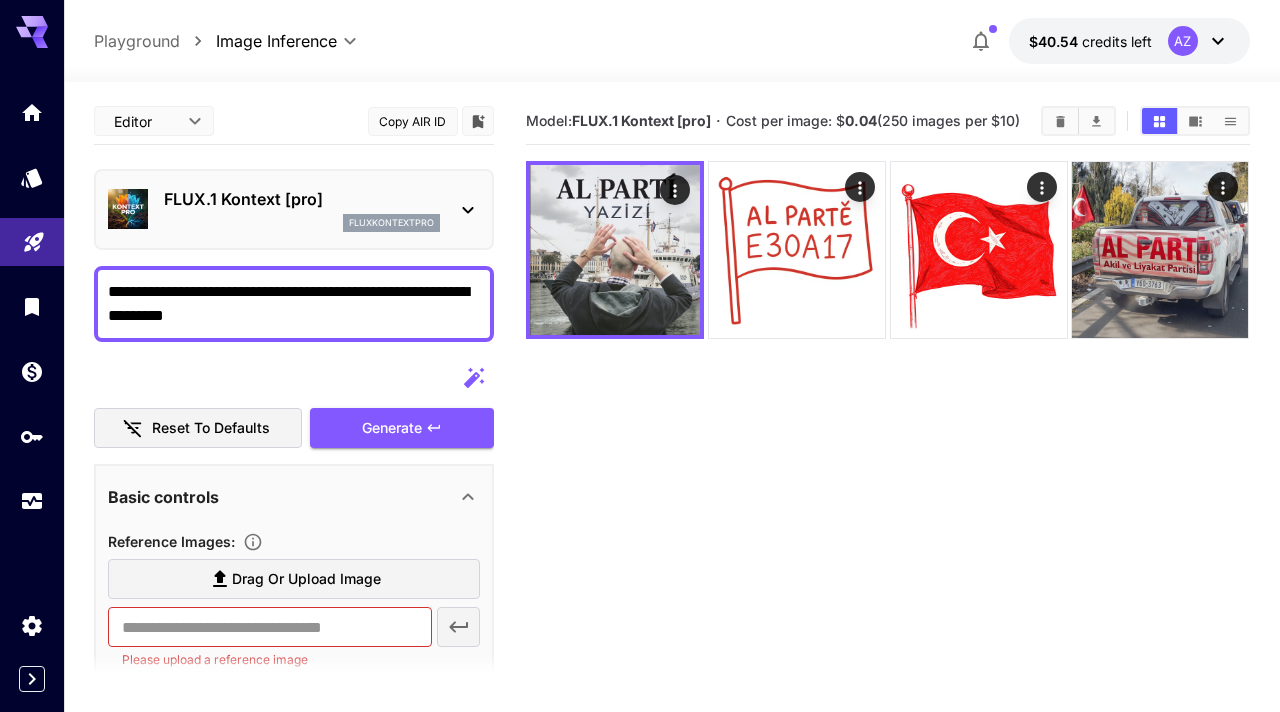 click on "**********" at bounding box center (294, 304) 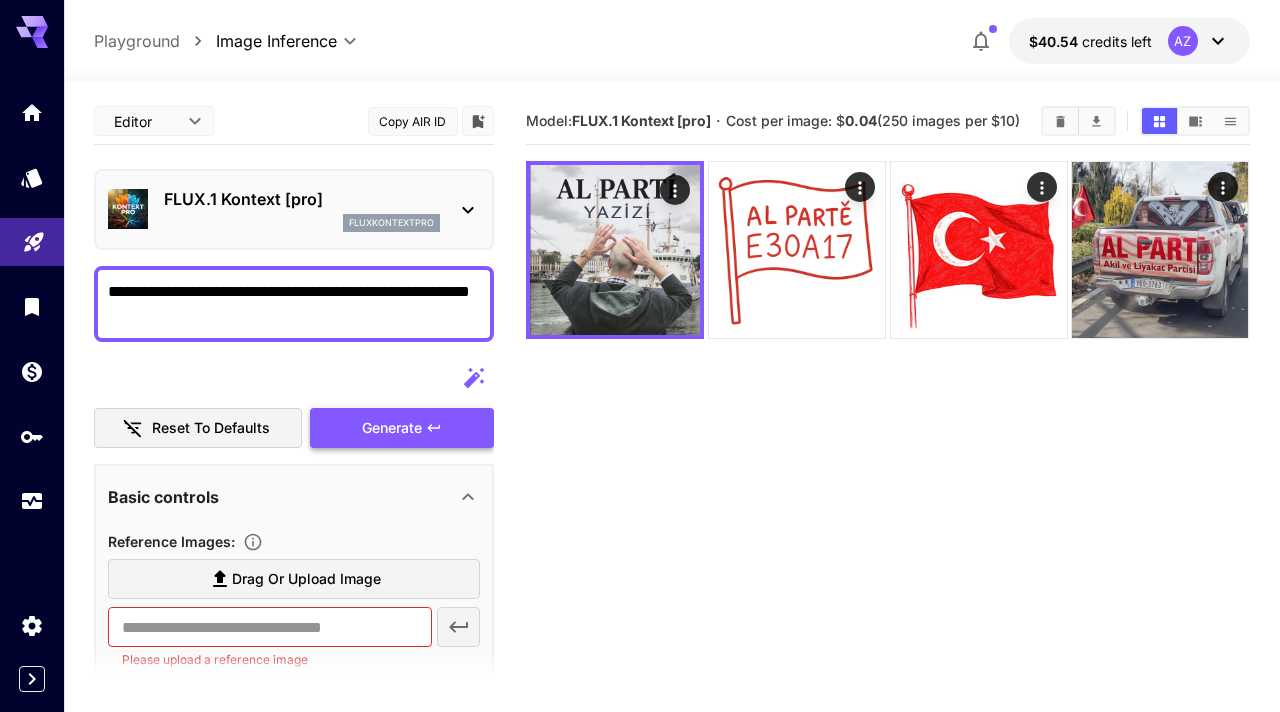 click on "Generate" at bounding box center (402, 428) 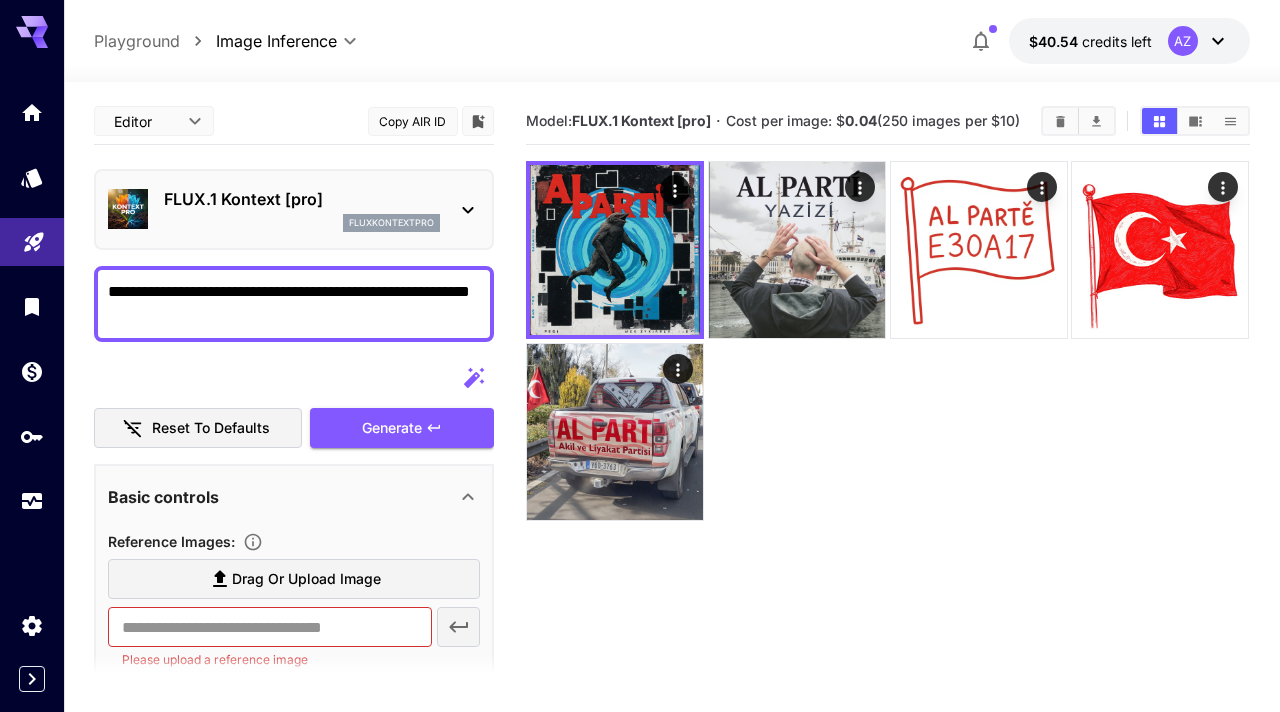 click on "**********" at bounding box center (294, 304) 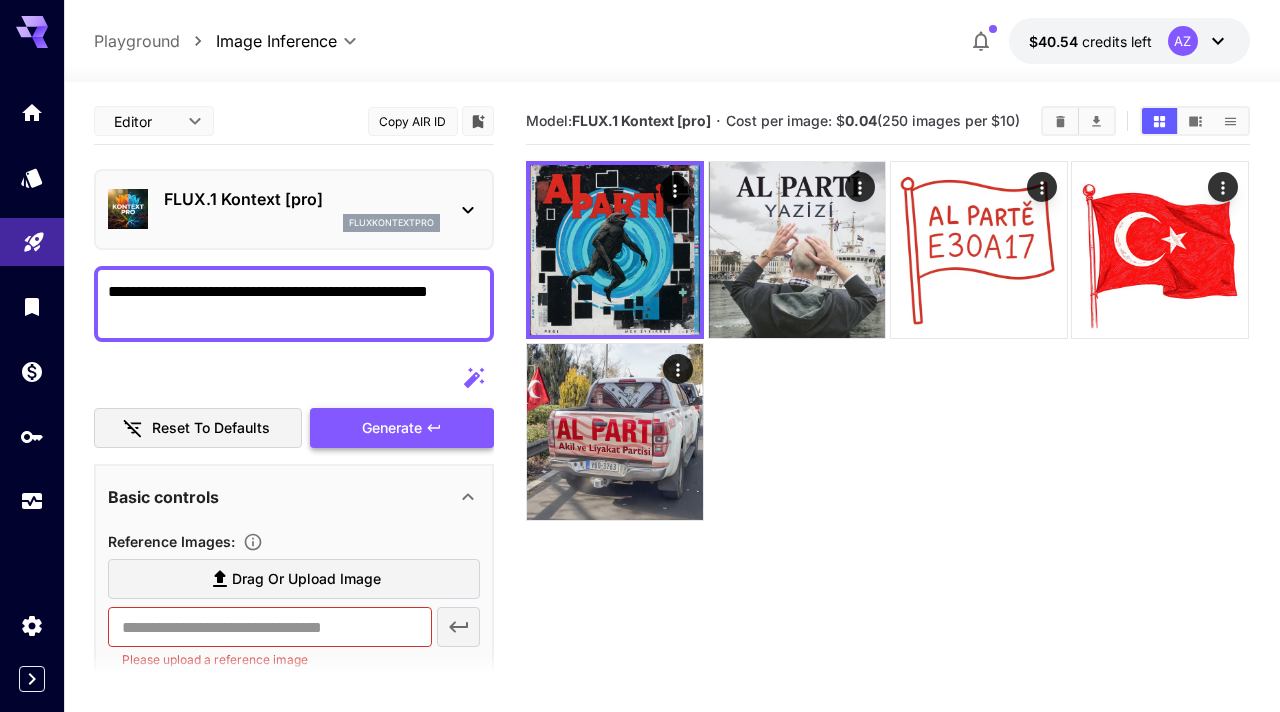 click on "Generate" at bounding box center [392, 428] 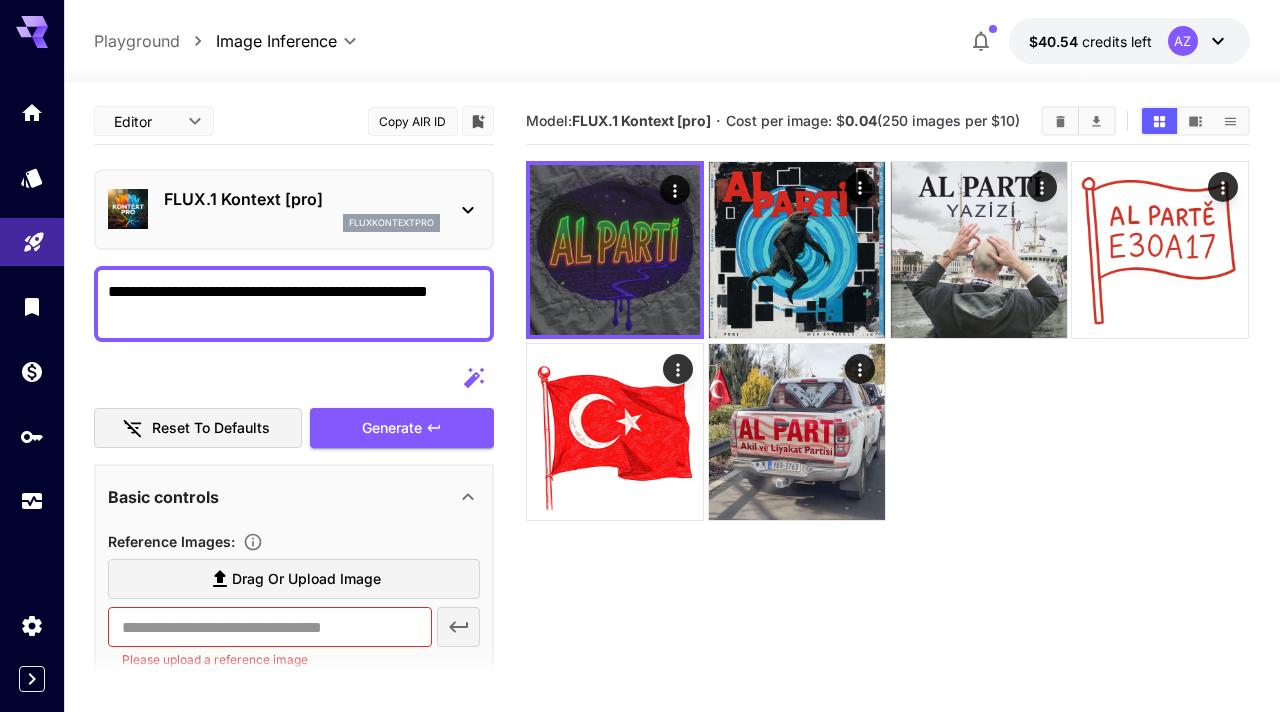 drag, startPoint x: 356, startPoint y: 296, endPoint x: 316, endPoint y: 292, distance: 40.1995 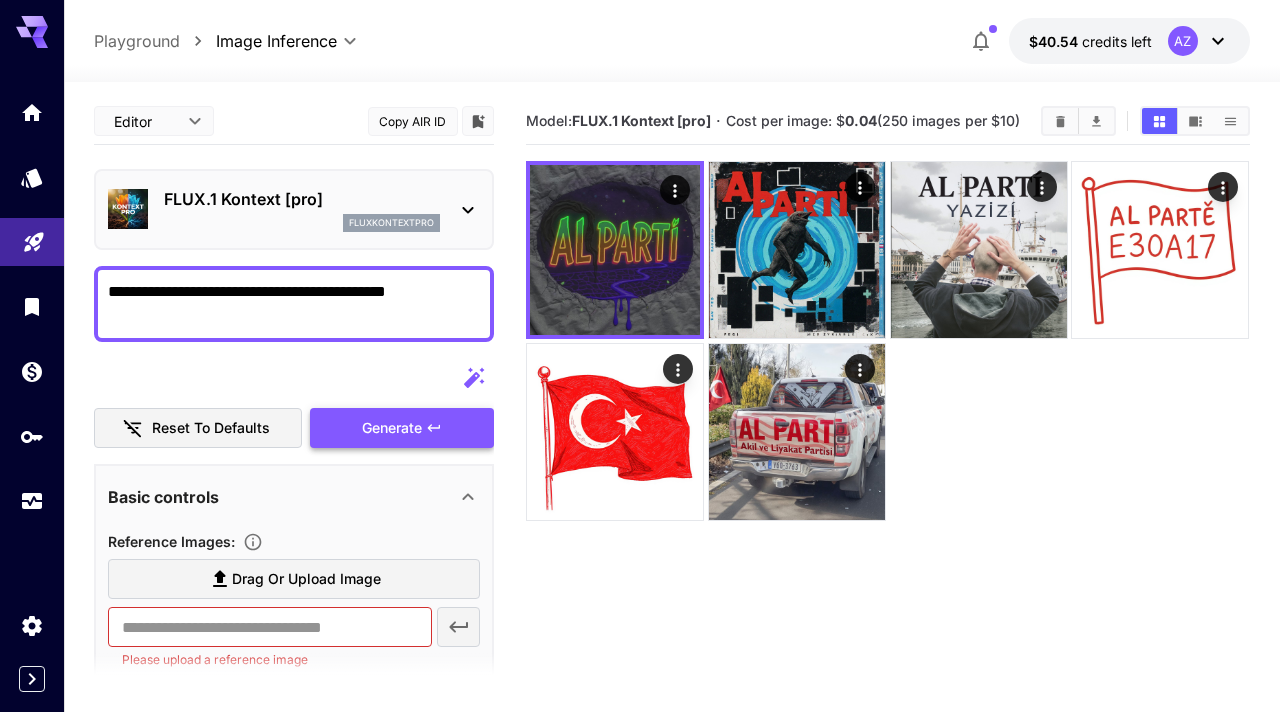 click on "Generate" at bounding box center (392, 428) 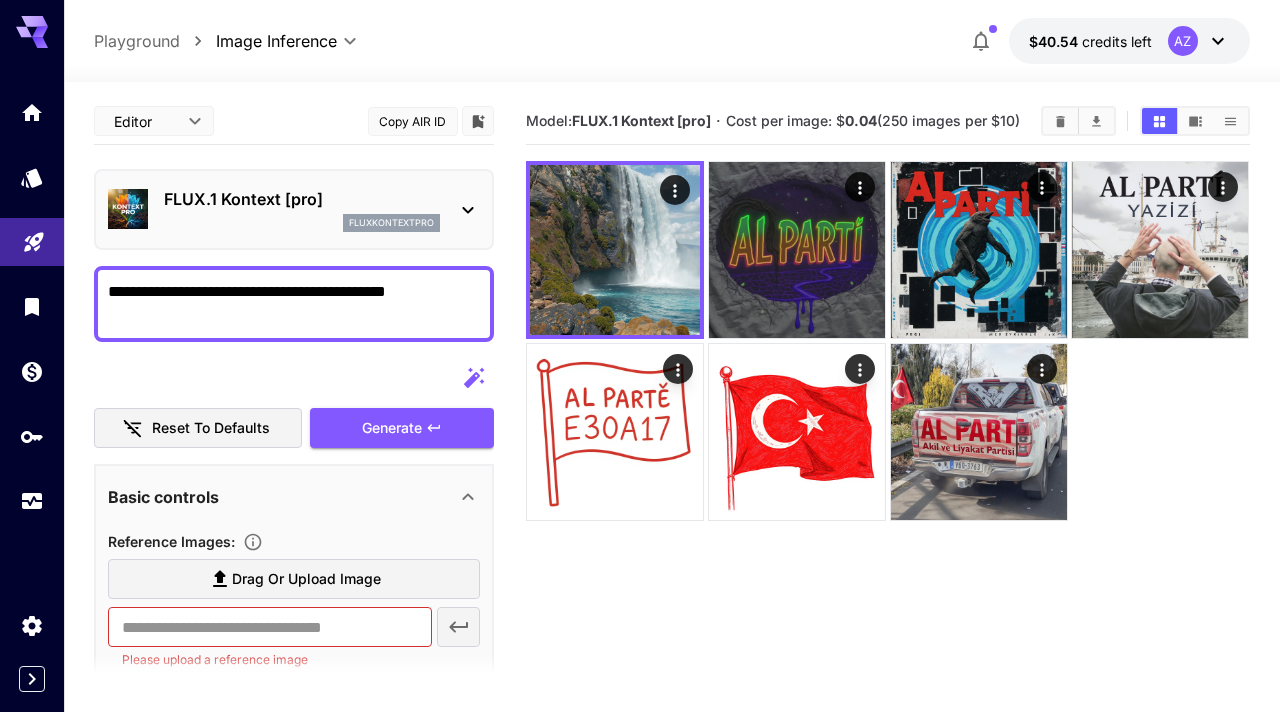 click 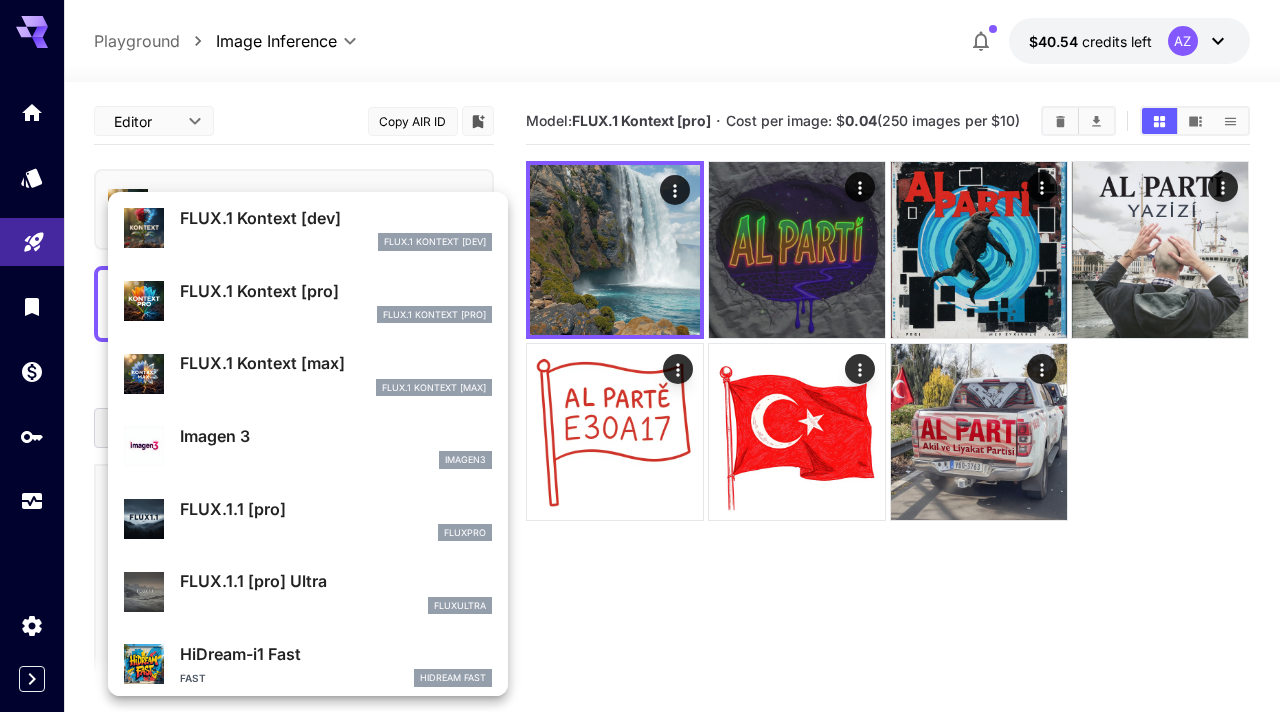 scroll, scrollTop: 781, scrollLeft: 0, axis: vertical 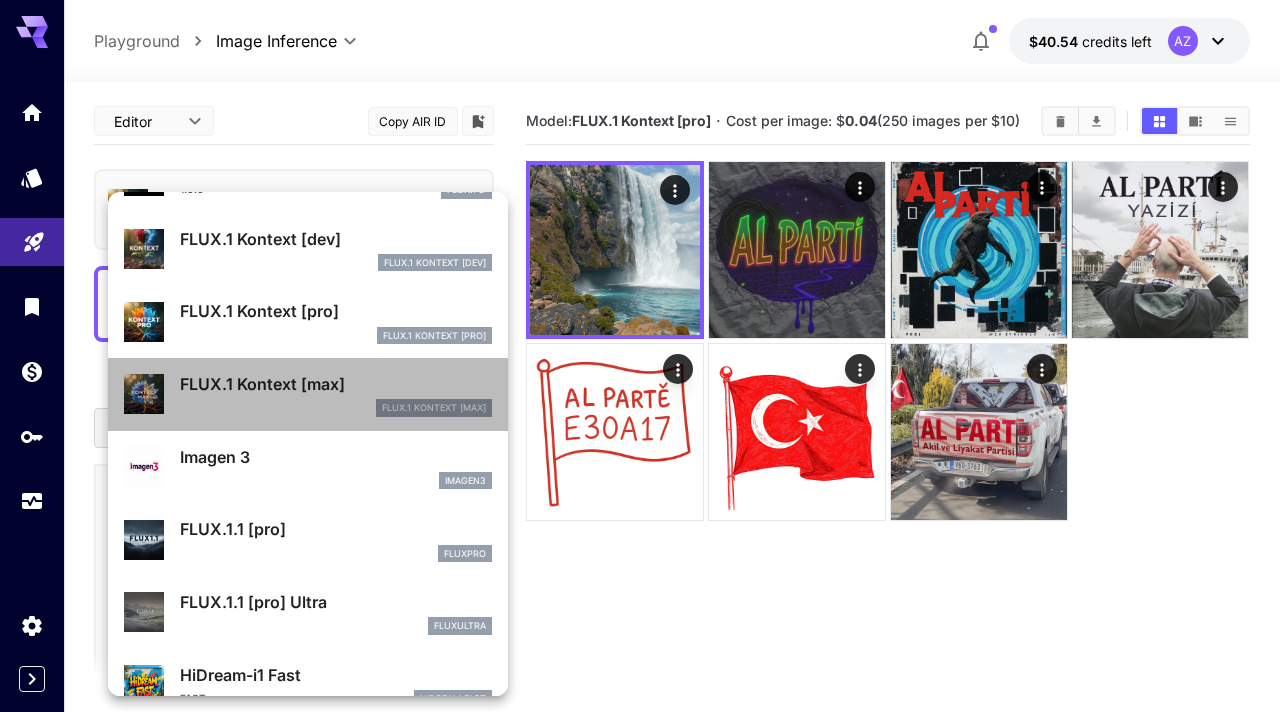 click on "FLUX.1 Kontext [max]" at bounding box center (336, 384) 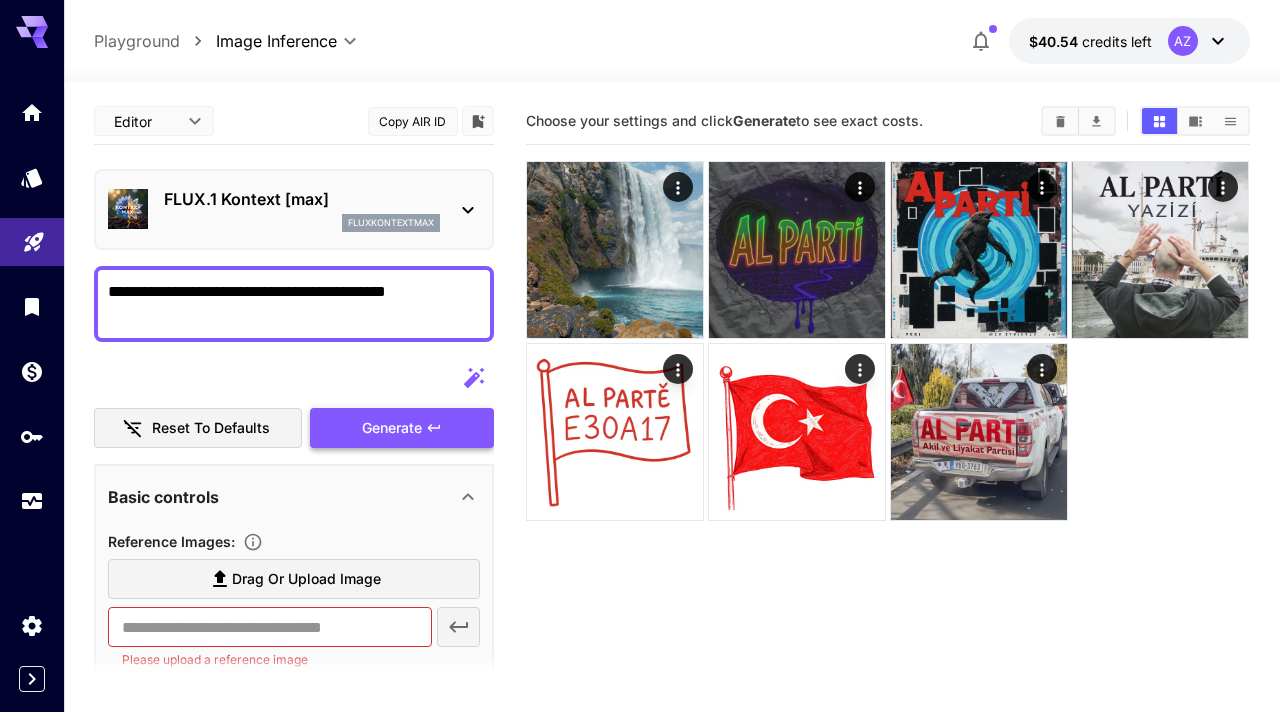 click on "Generate" at bounding box center (392, 428) 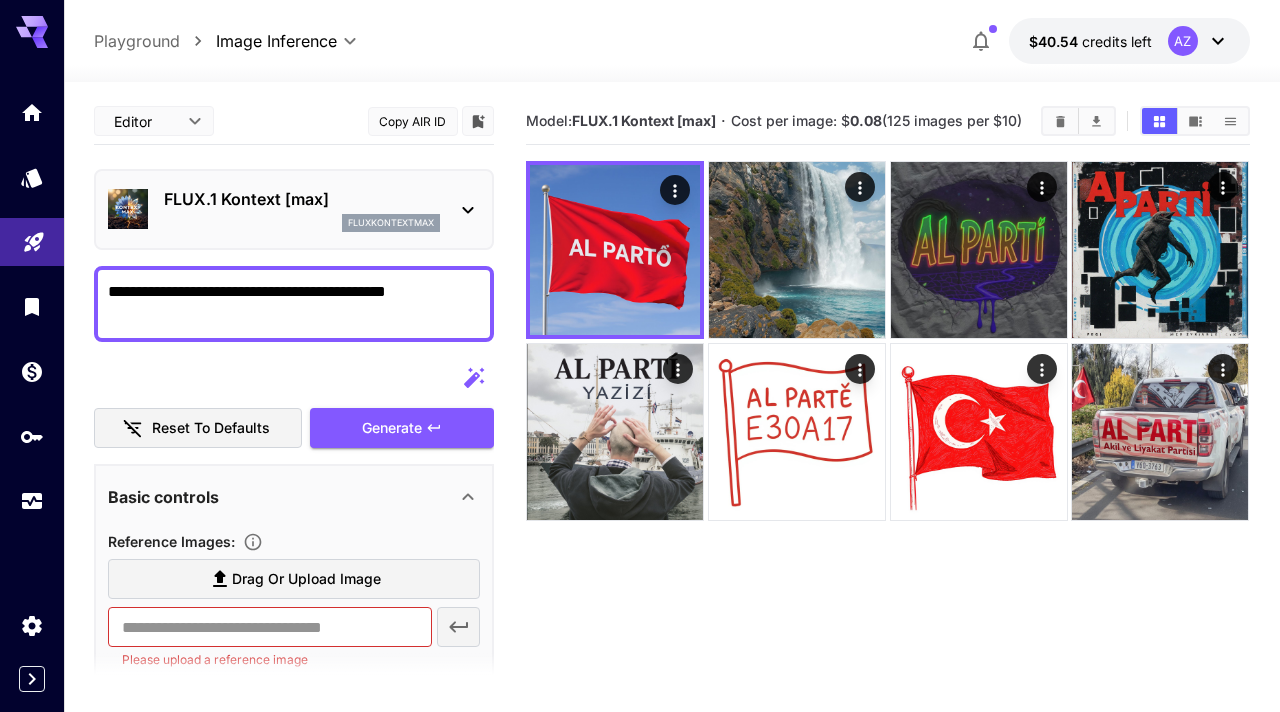 click on "**********" at bounding box center (294, 304) 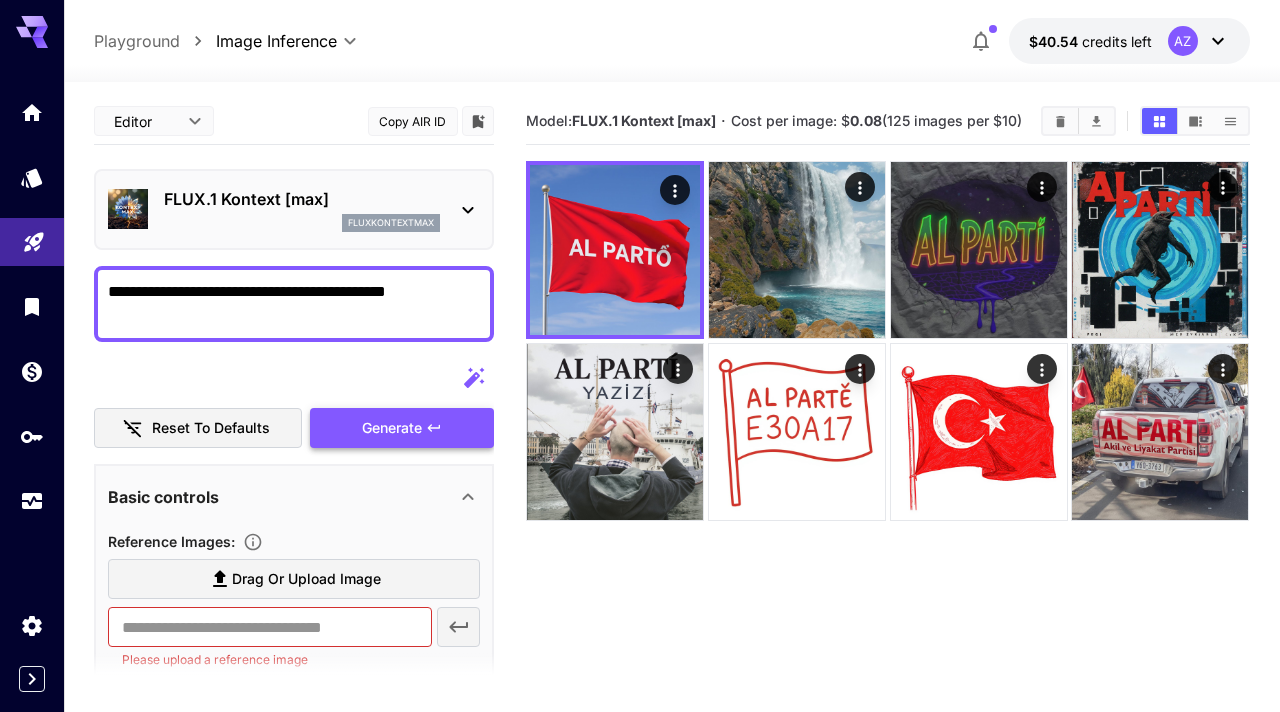 type on "**********" 